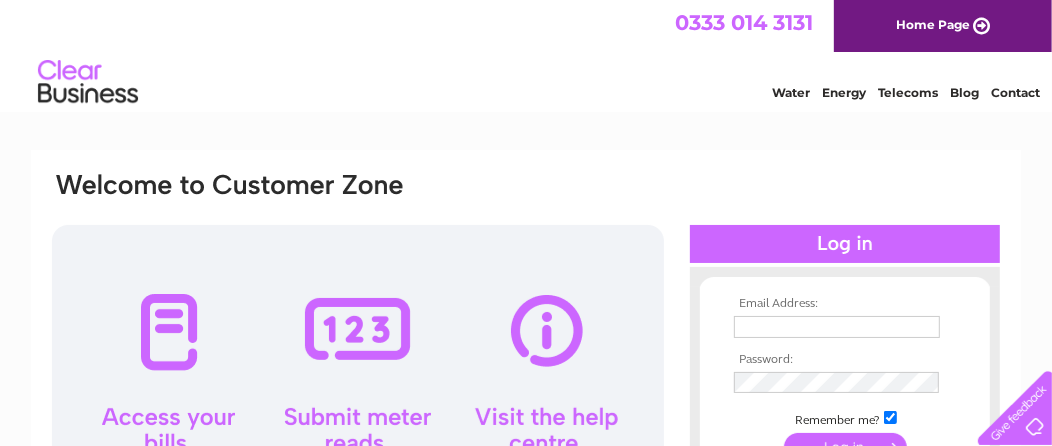 scroll, scrollTop: 0, scrollLeft: 0, axis: both 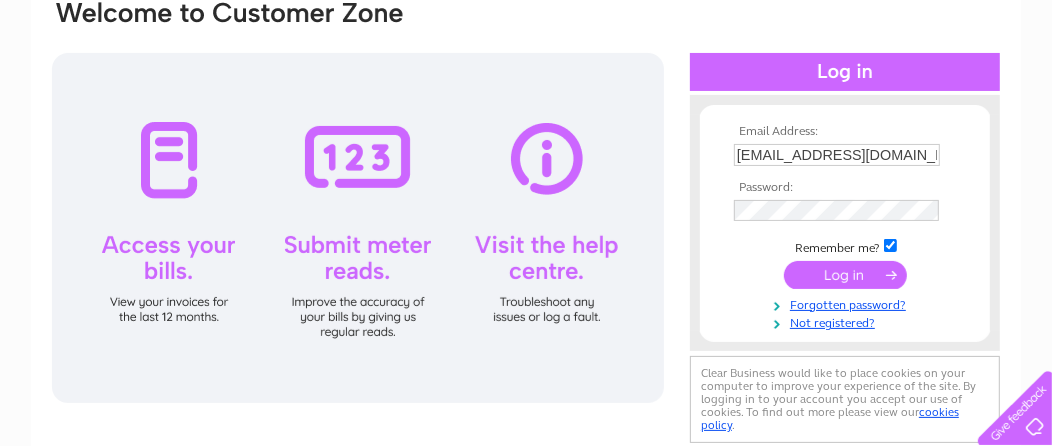 click at bounding box center (845, 275) 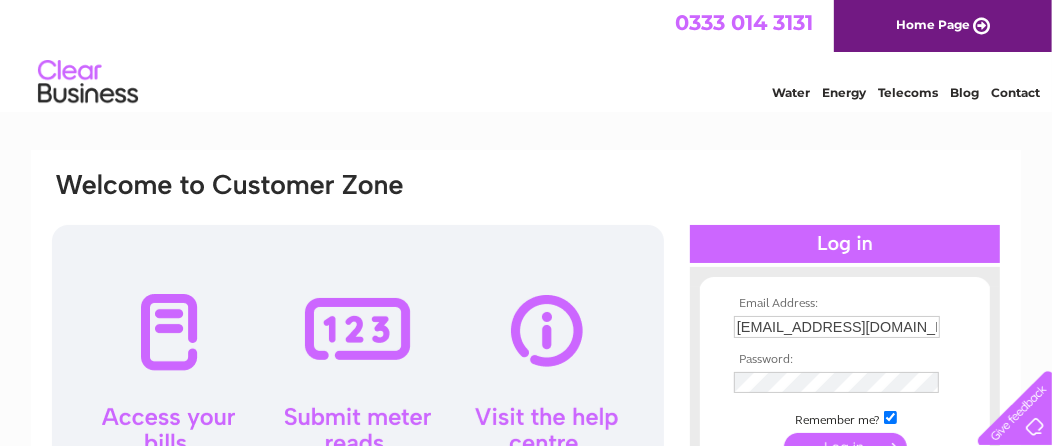 scroll, scrollTop: 0, scrollLeft: 0, axis: both 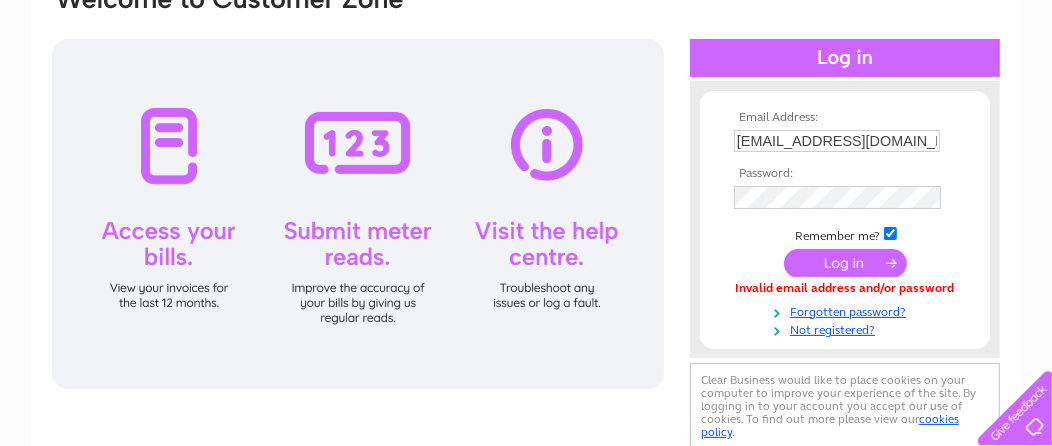 click at bounding box center (845, 263) 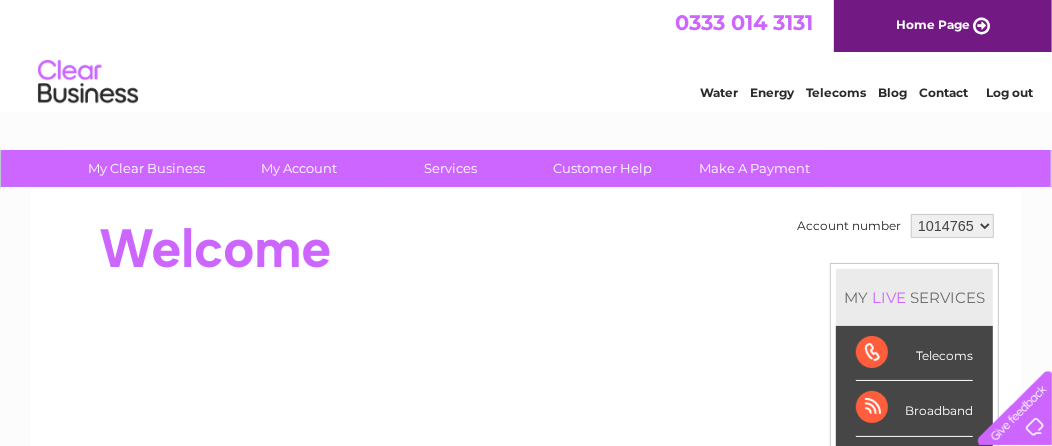 scroll, scrollTop: 0, scrollLeft: 0, axis: both 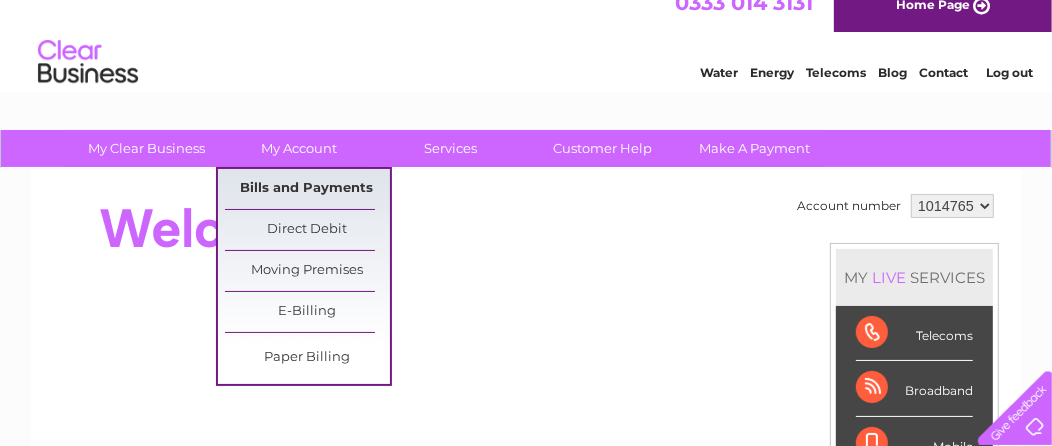 click on "Bills and Payments" at bounding box center [307, 189] 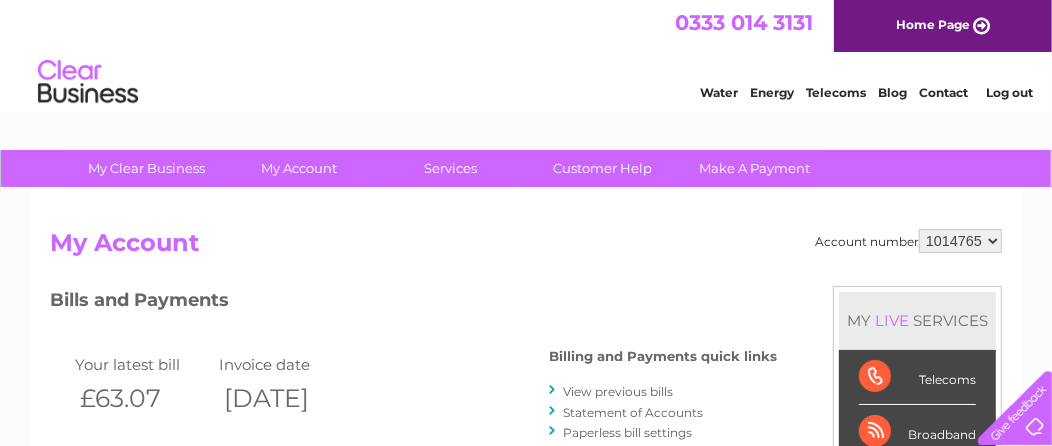 scroll, scrollTop: 0, scrollLeft: 0, axis: both 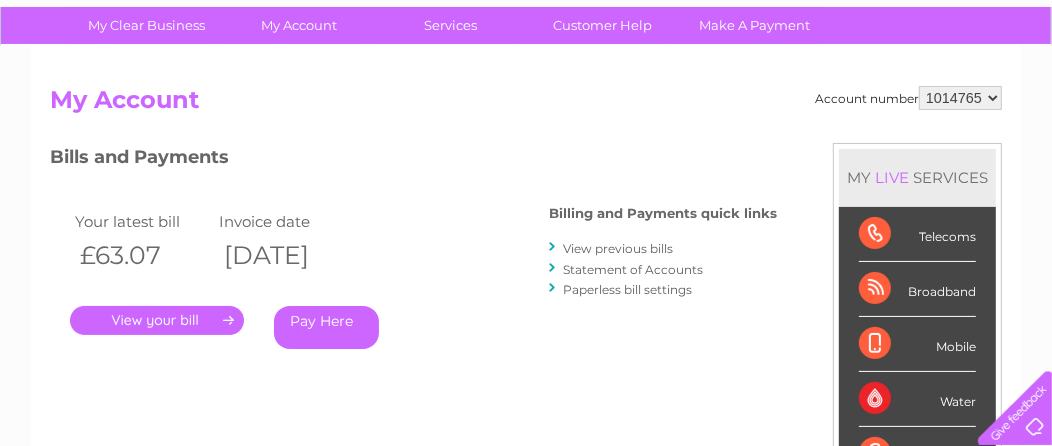 click on "." at bounding box center (157, 320) 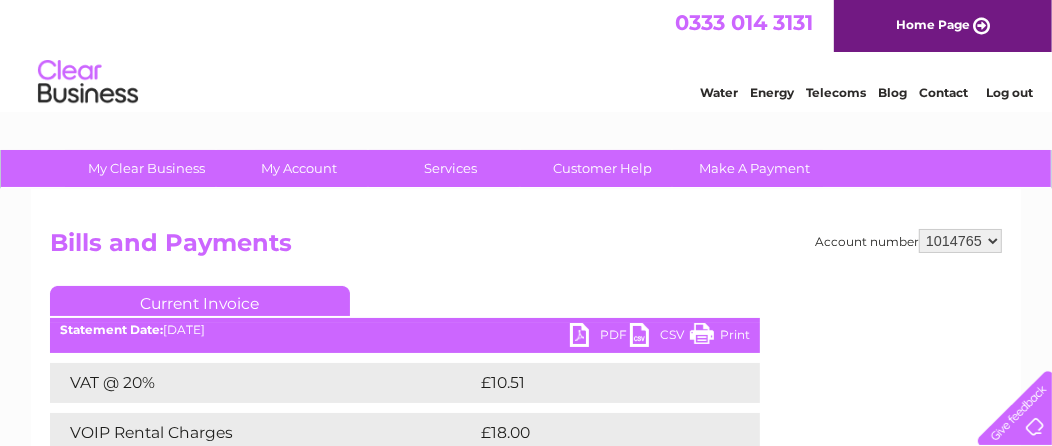 scroll, scrollTop: 0, scrollLeft: 0, axis: both 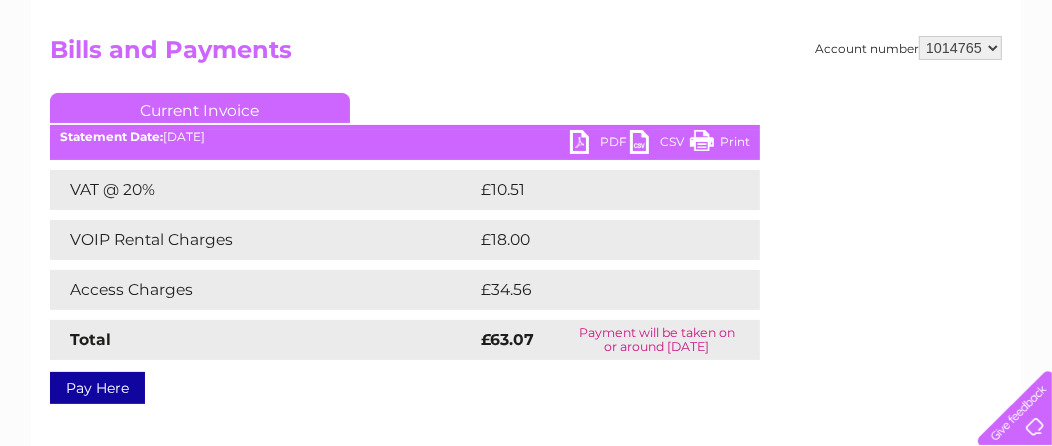 click on "Current Invoice" at bounding box center (200, 108) 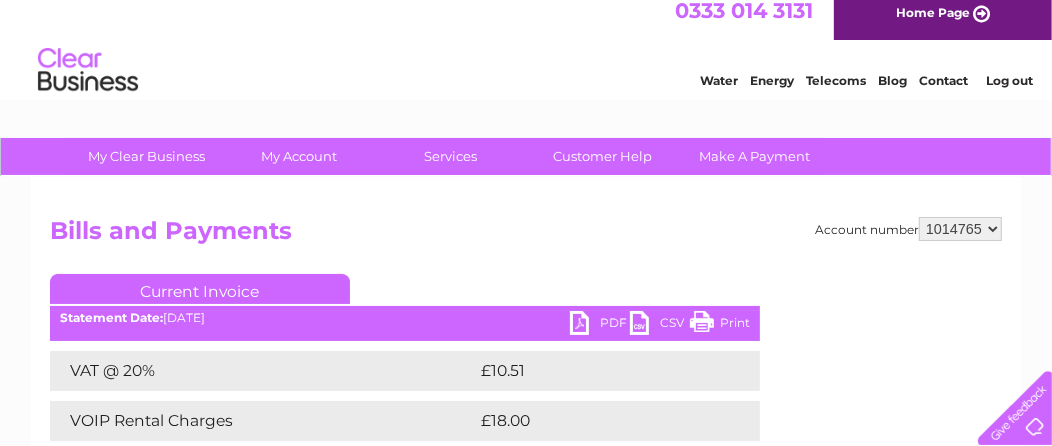 scroll, scrollTop: 0, scrollLeft: 0, axis: both 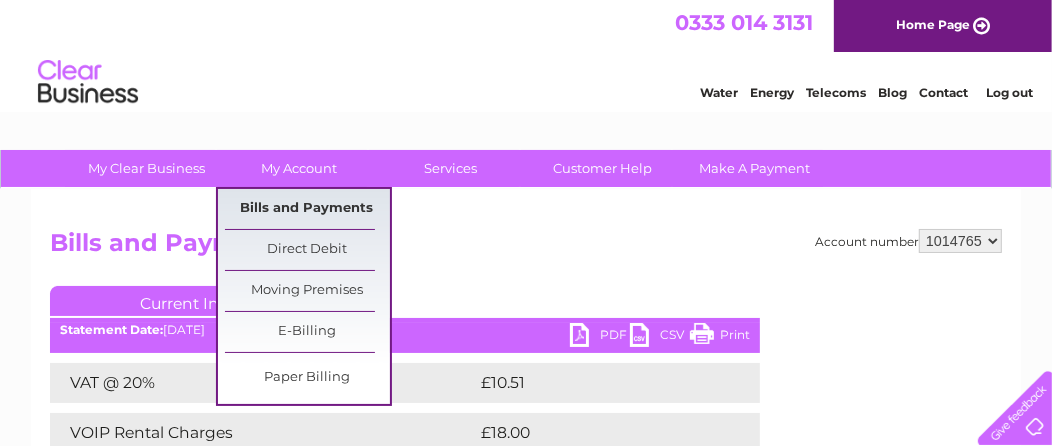 click on "Bills and Payments" at bounding box center [307, 209] 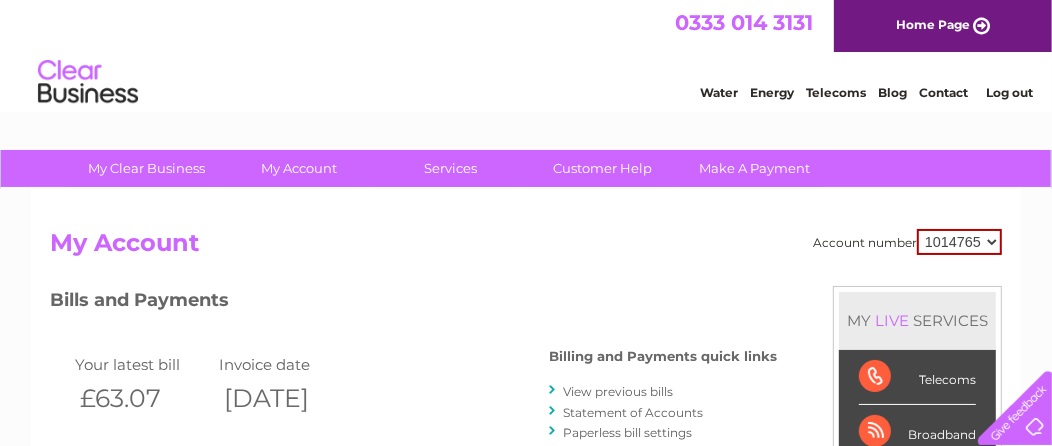 scroll, scrollTop: 0, scrollLeft: 0, axis: both 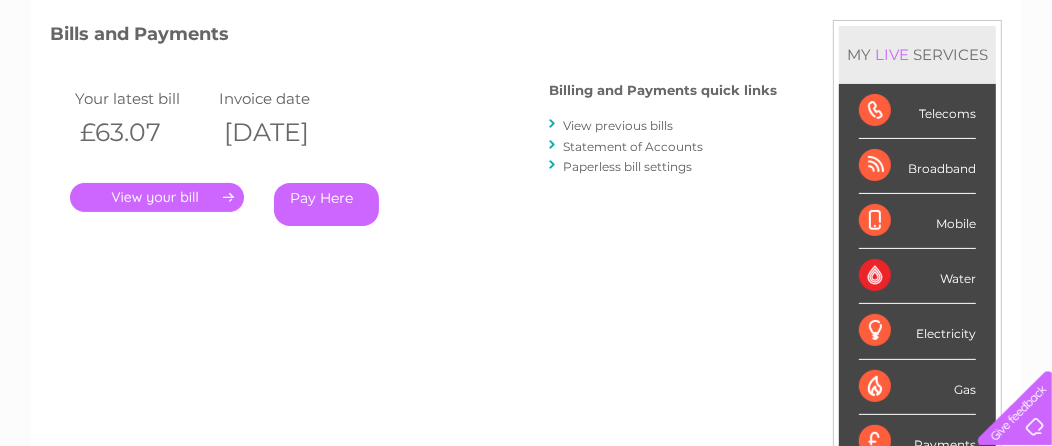 click on "." at bounding box center [157, 197] 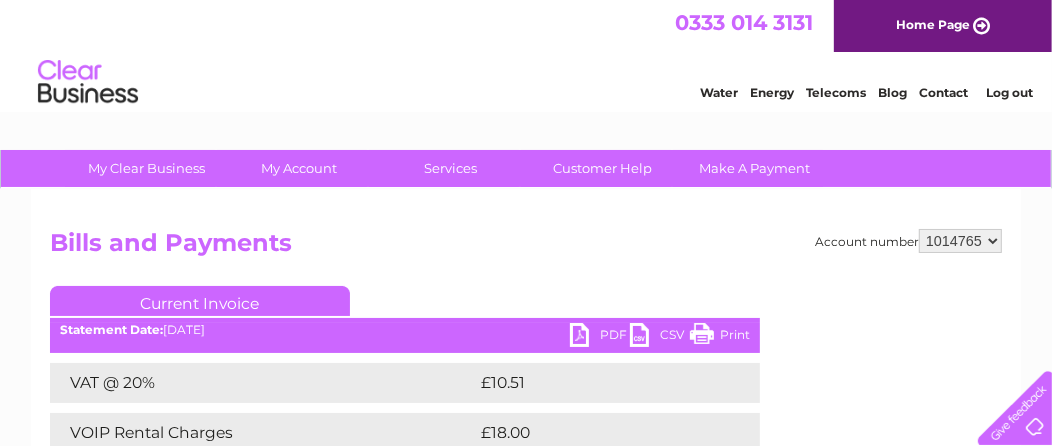 scroll, scrollTop: 0, scrollLeft: 0, axis: both 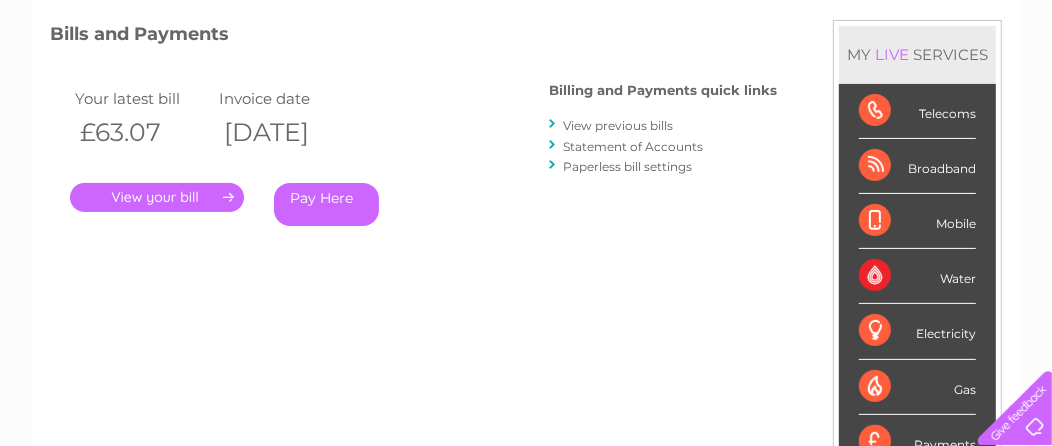 click on "View previous bills" at bounding box center [618, 125] 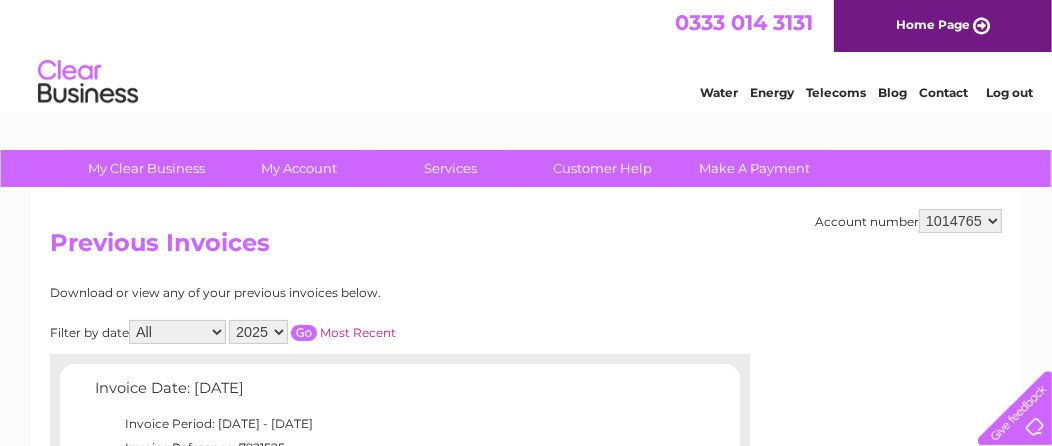 scroll, scrollTop: 0, scrollLeft: 0, axis: both 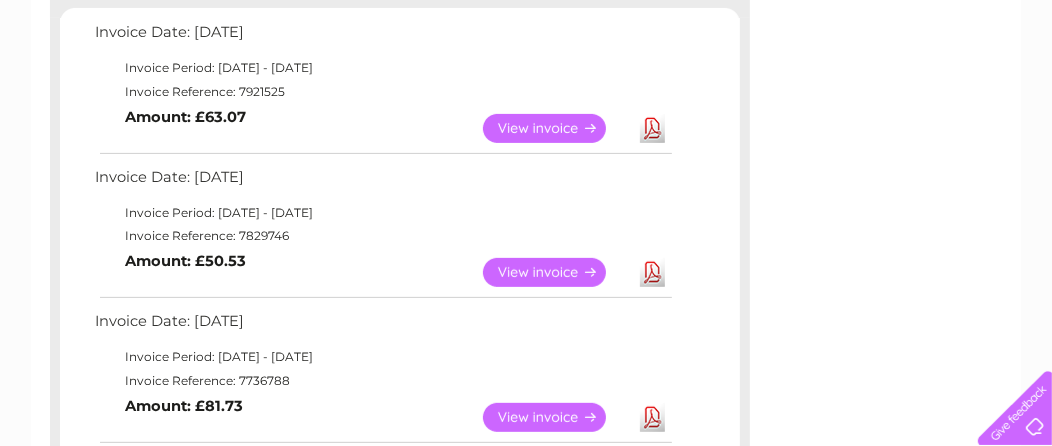 click on "View" at bounding box center [556, 272] 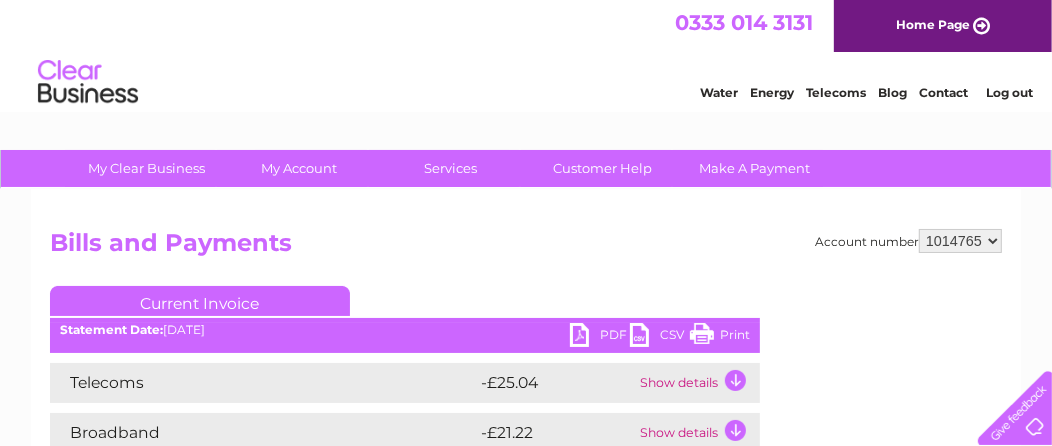 scroll, scrollTop: 0, scrollLeft: 0, axis: both 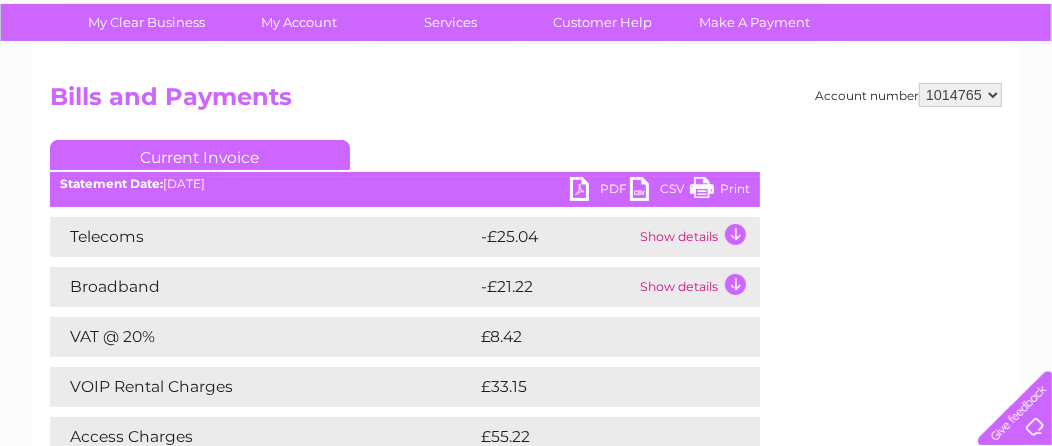 drag, startPoint x: 1063, startPoint y: 176, endPoint x: 810, endPoint y: 256, distance: 265.34695 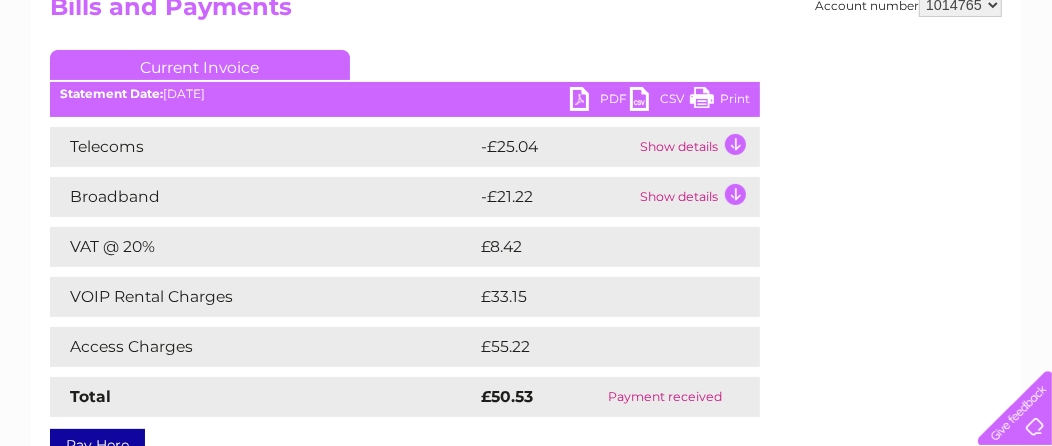 scroll, scrollTop: 235, scrollLeft: 0, axis: vertical 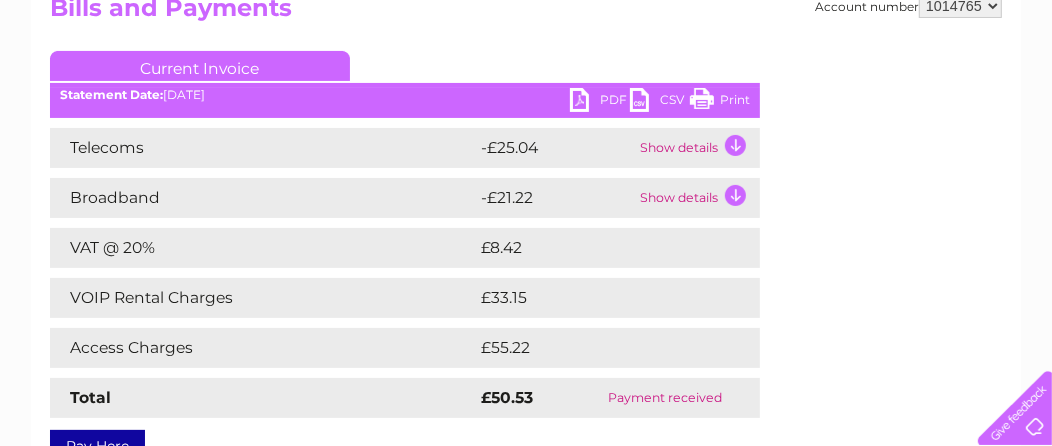 click on "Show details" at bounding box center [697, 148] 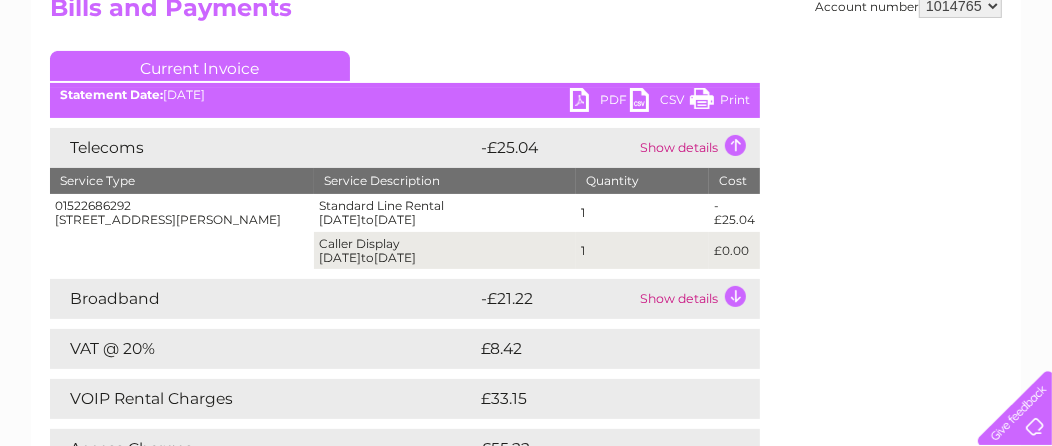 click on "Show details" at bounding box center [697, 299] 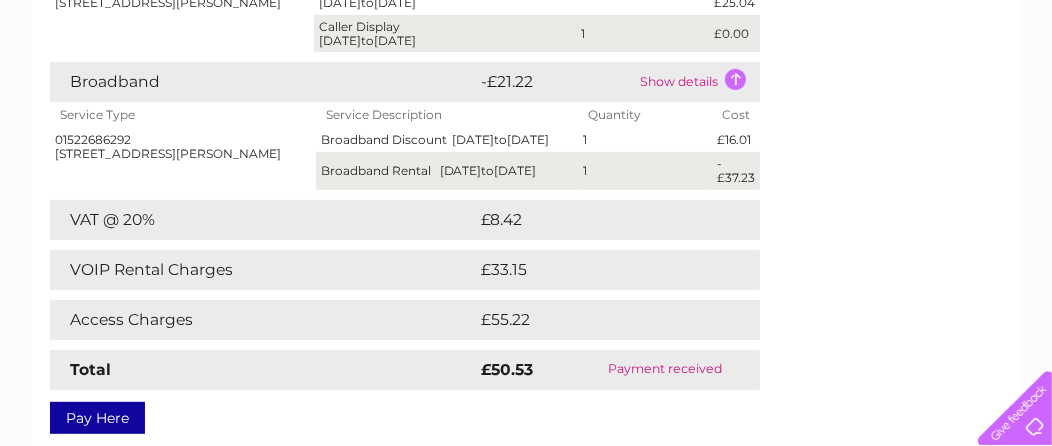 scroll, scrollTop: 464, scrollLeft: 0, axis: vertical 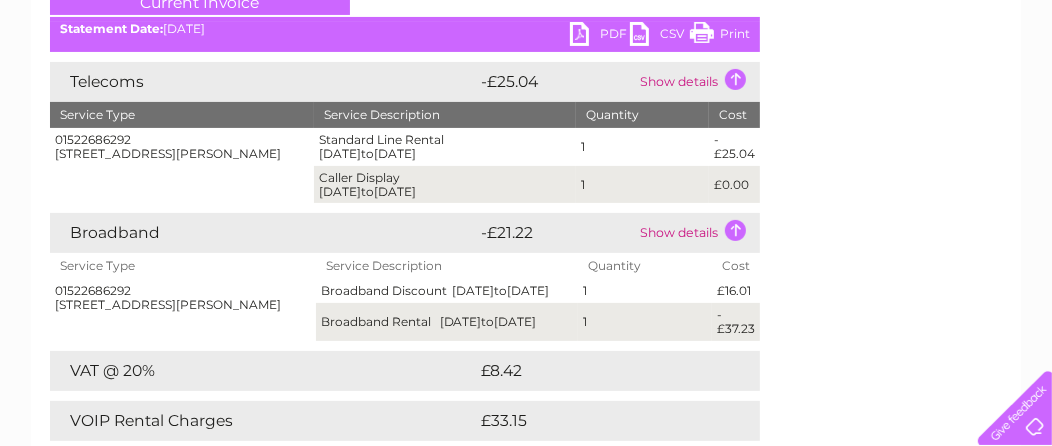 click on "Show details" at bounding box center (697, 233) 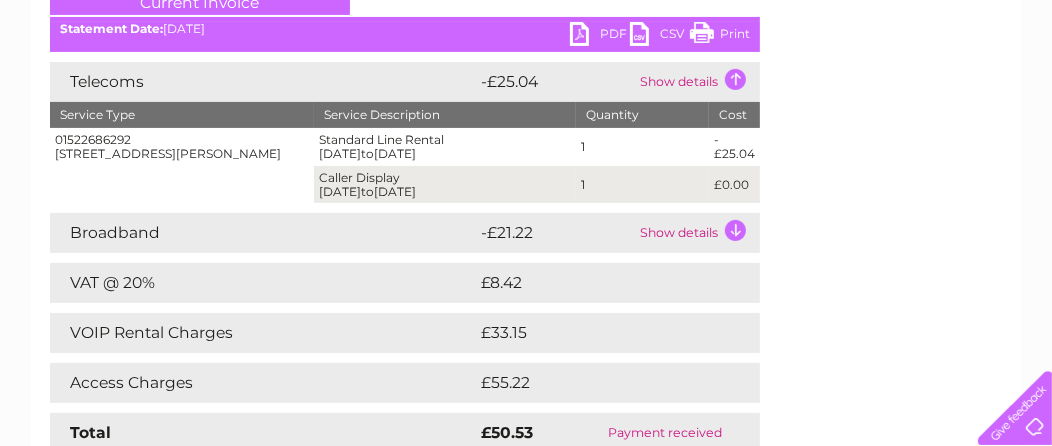 click on "Show details" at bounding box center [697, 233] 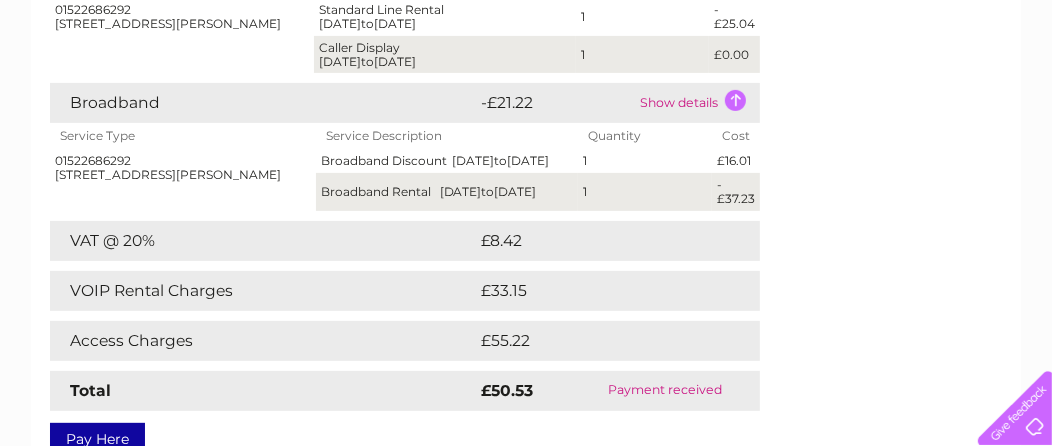scroll, scrollTop: 432, scrollLeft: 0, axis: vertical 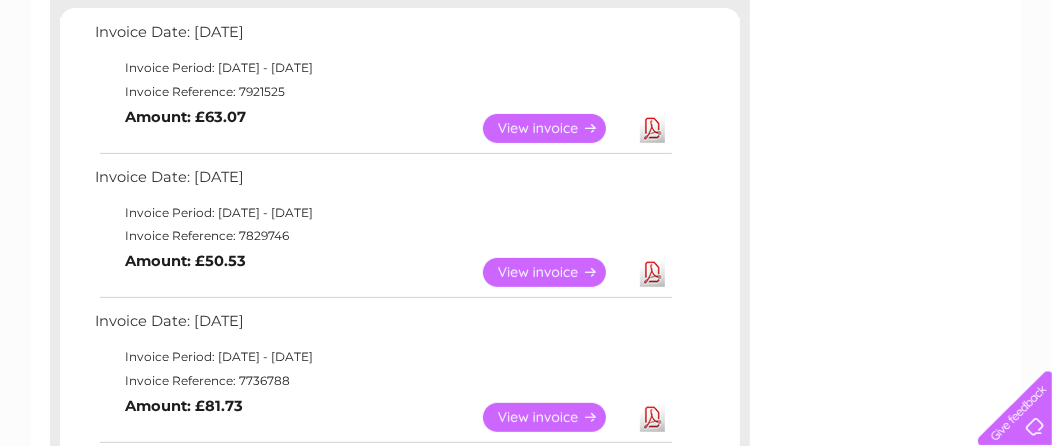 click on "View" at bounding box center [556, 128] 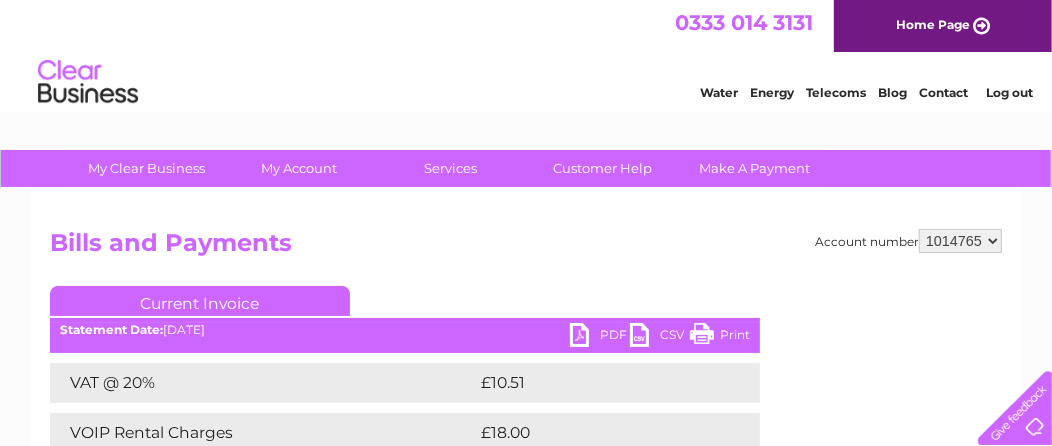 scroll, scrollTop: 0, scrollLeft: 0, axis: both 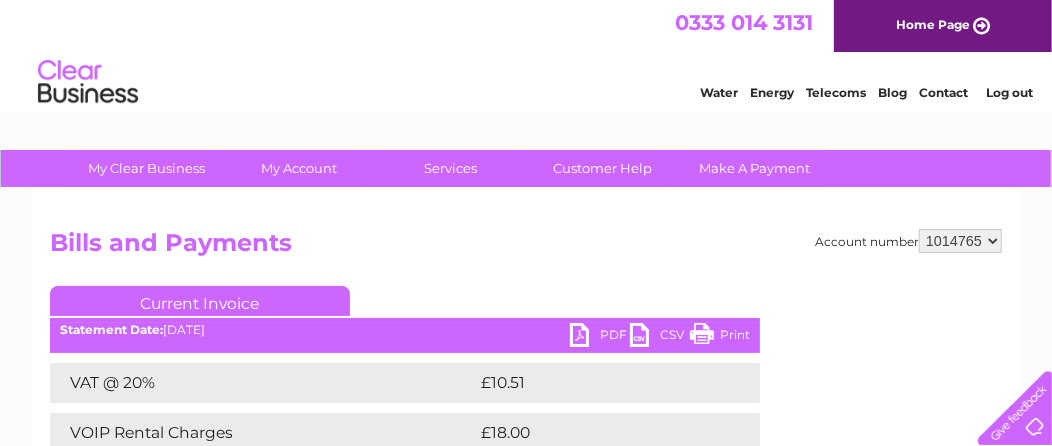 click on "Log out" at bounding box center [1009, 92] 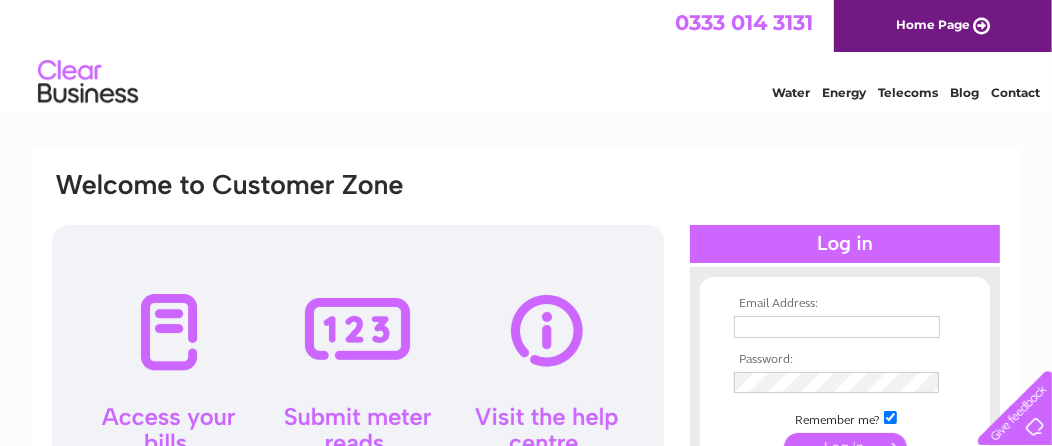 scroll, scrollTop: 0, scrollLeft: 0, axis: both 